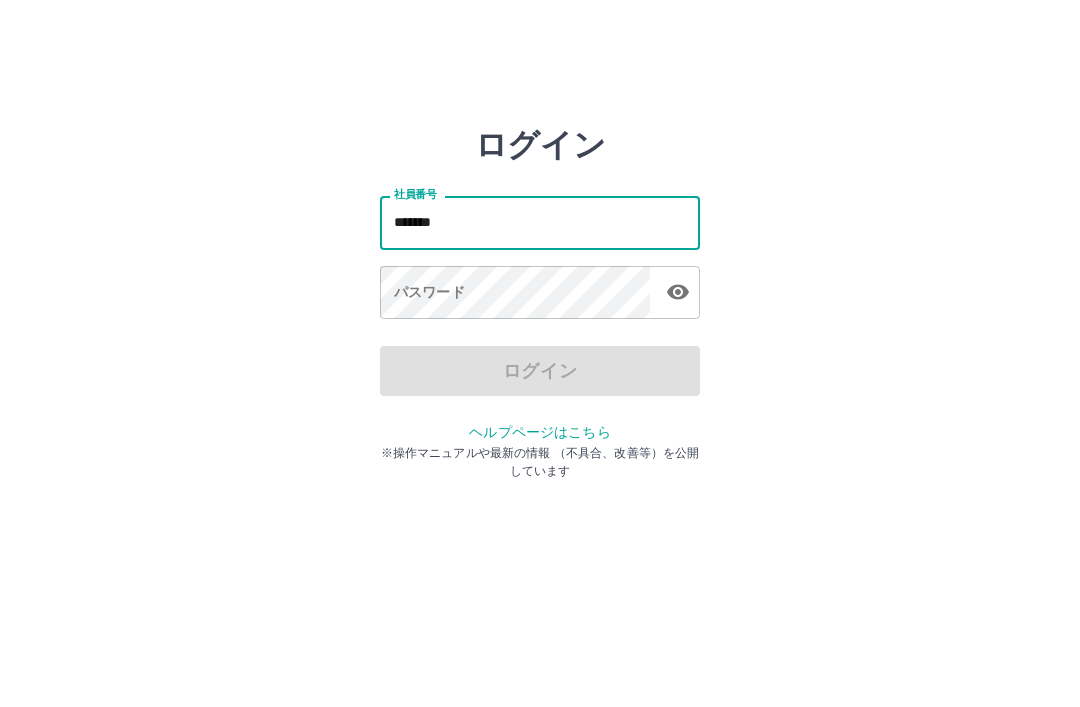 scroll, scrollTop: 52, scrollLeft: 0, axis: vertical 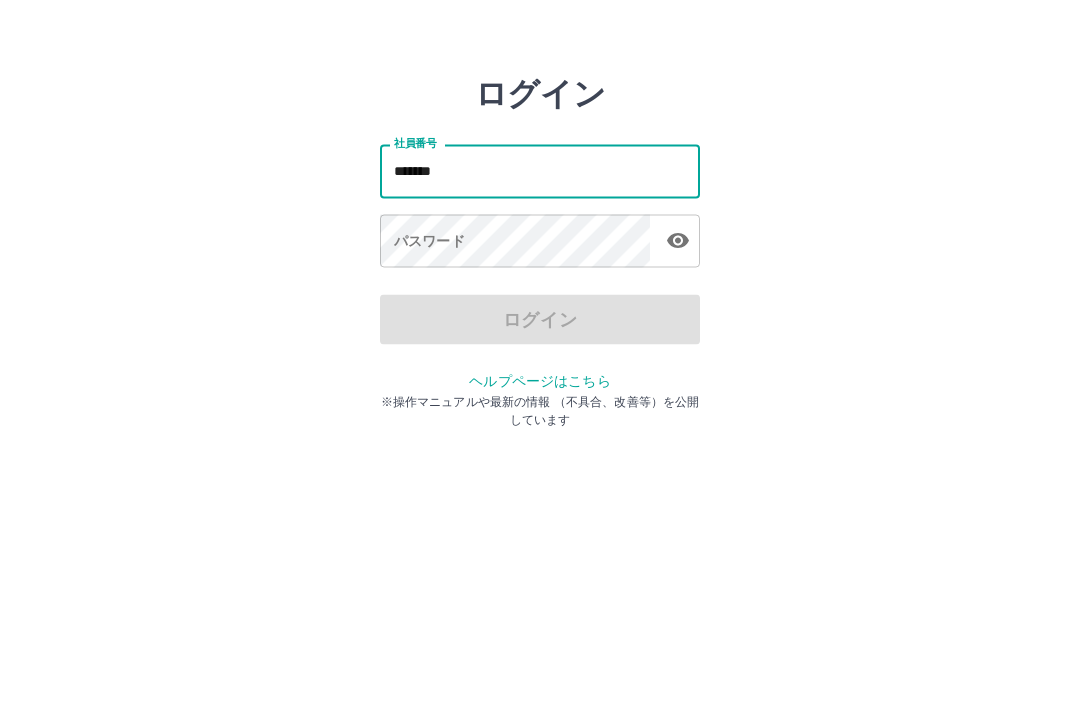 type on "*******" 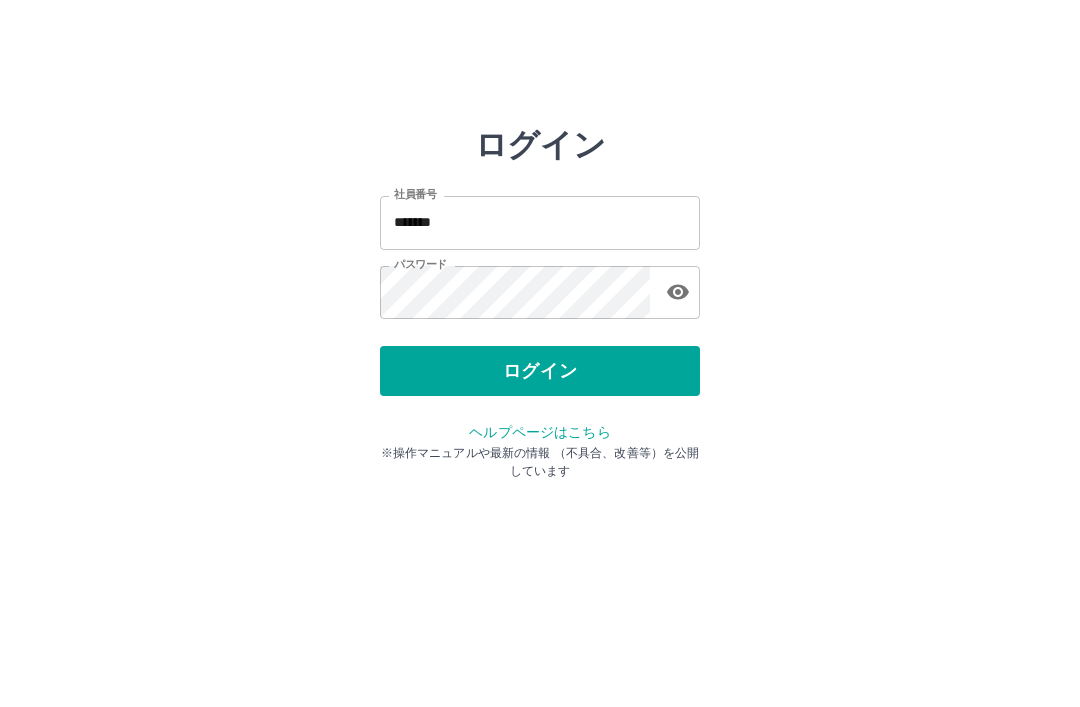 click on "ログイン" at bounding box center (540, 371) 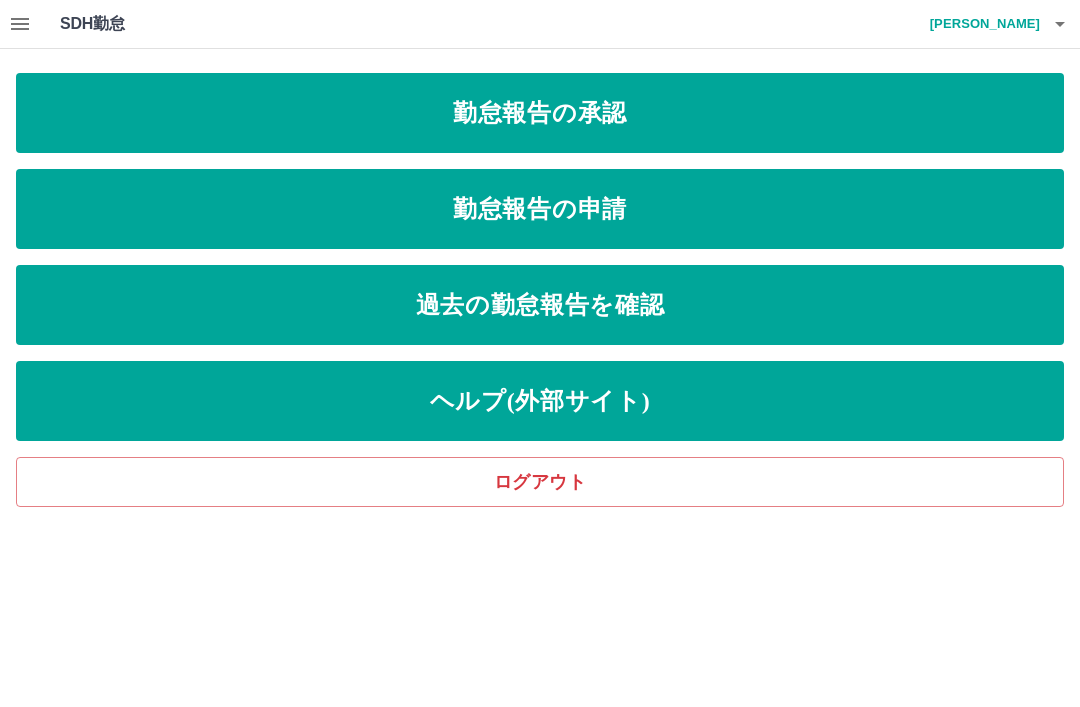scroll, scrollTop: 0, scrollLeft: 0, axis: both 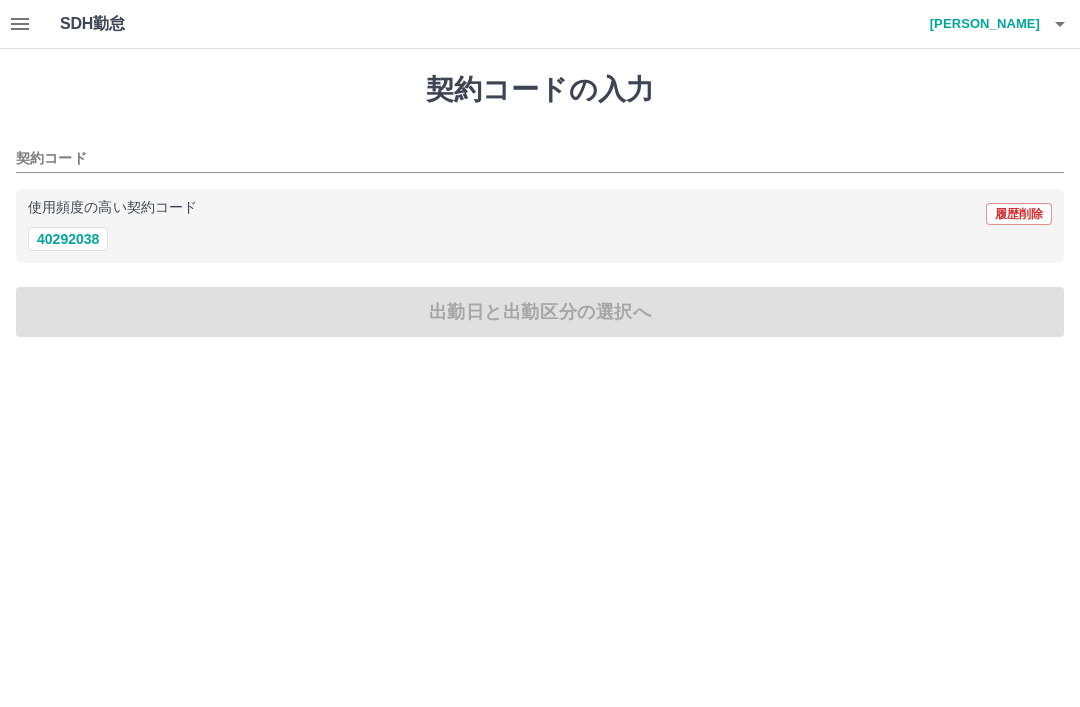 click on "40292038" at bounding box center (68, 239) 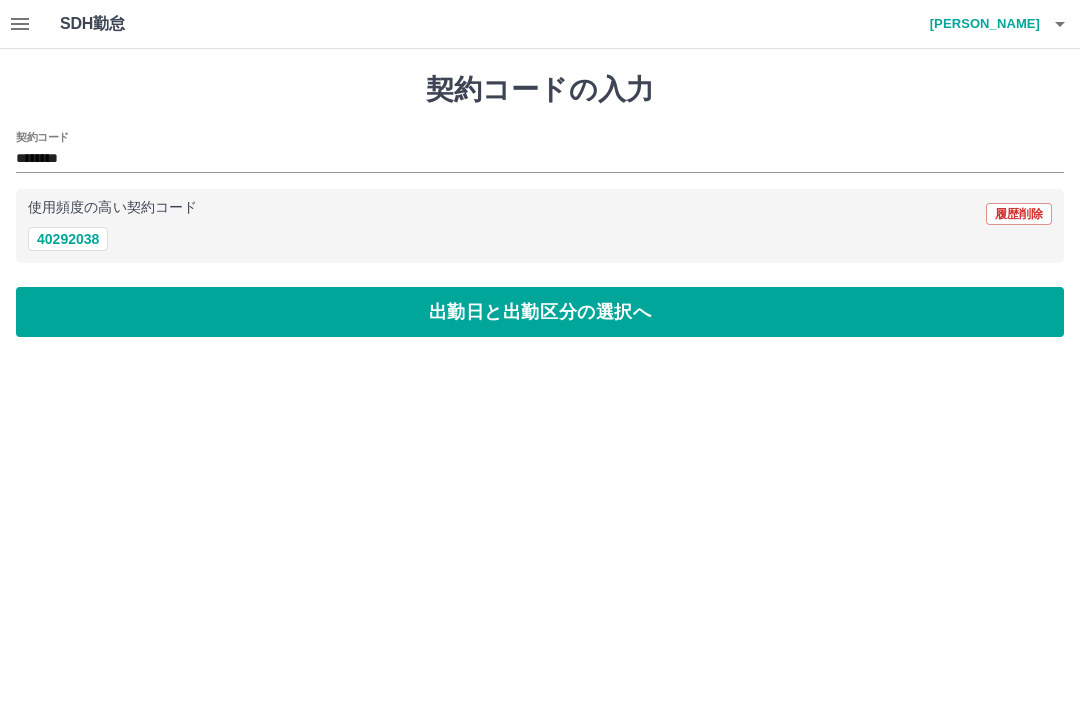 click on "出勤日と出勤区分の選択へ" at bounding box center [540, 312] 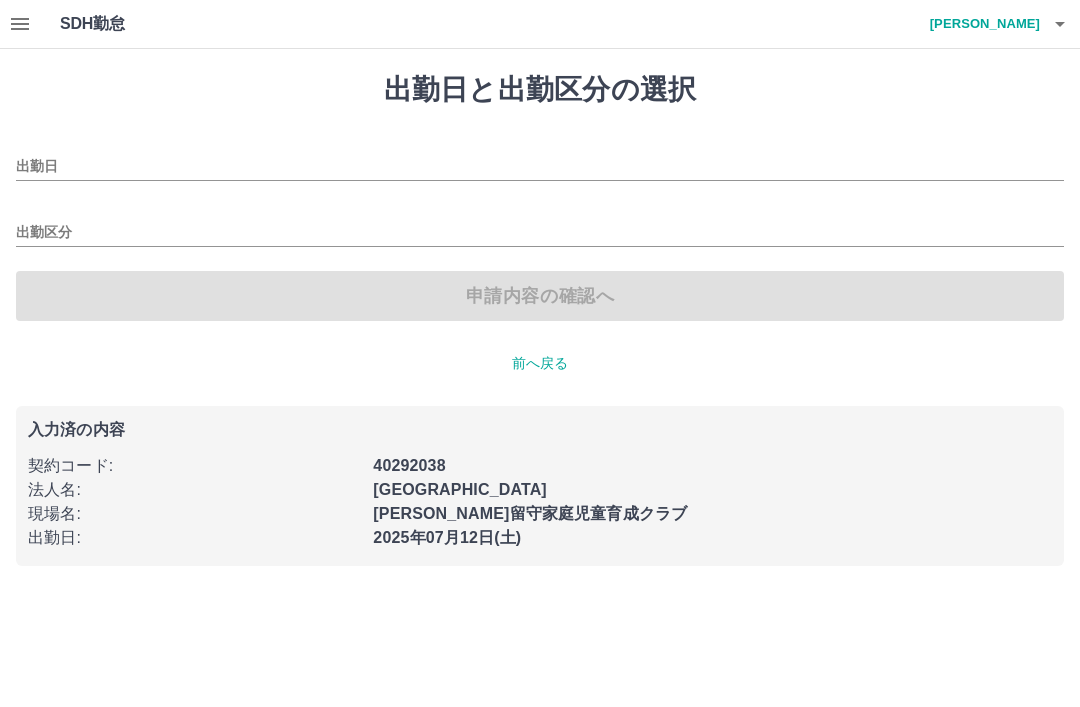 type on "**********" 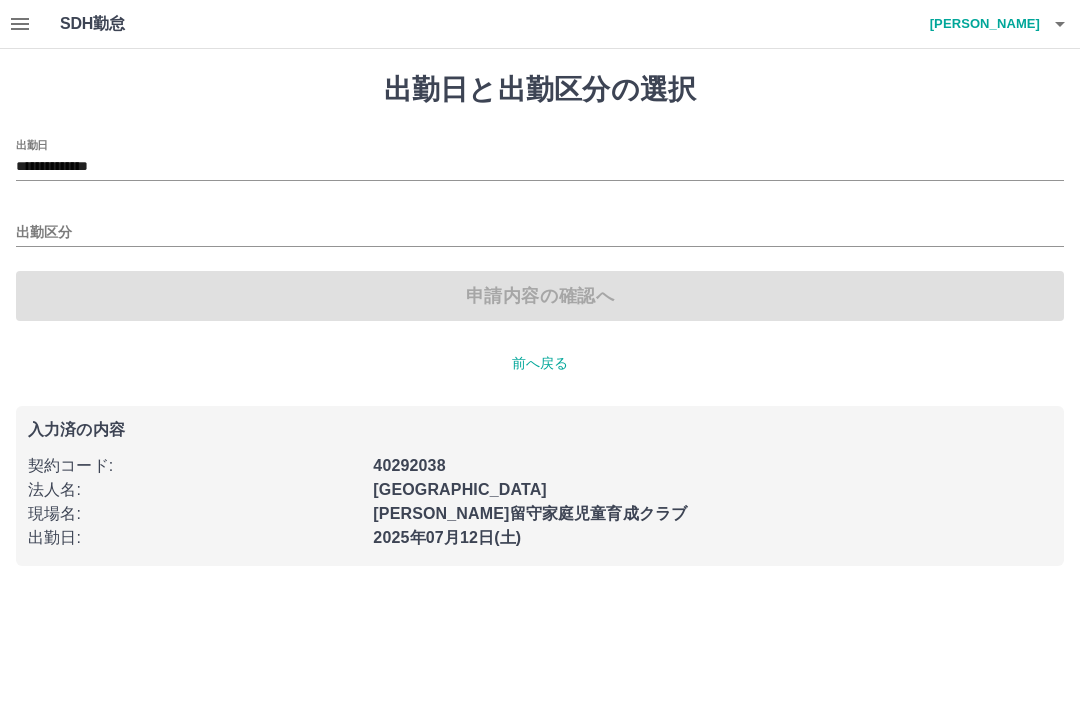 click on "出勤区分" at bounding box center [540, 233] 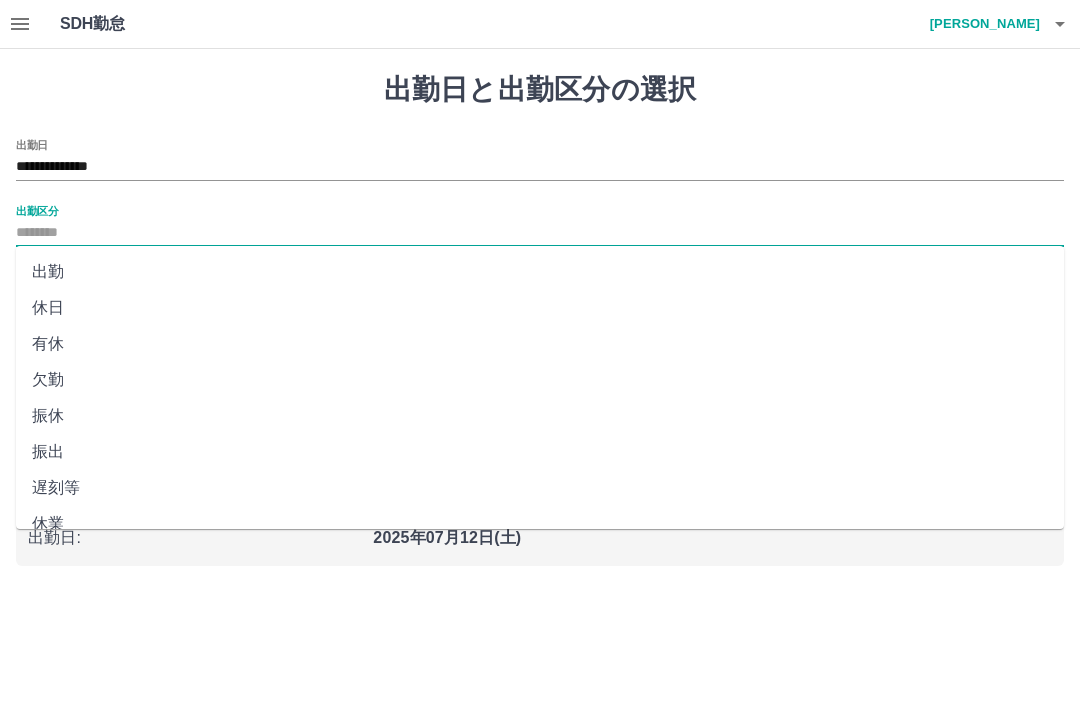 click on "出勤" at bounding box center [540, 272] 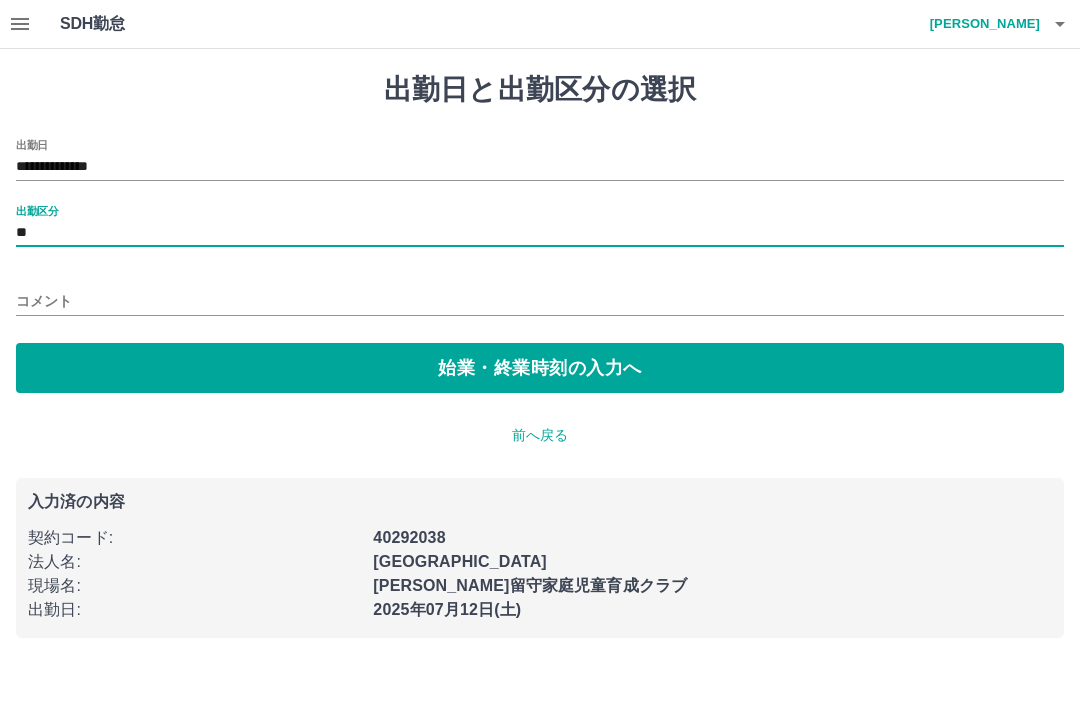 click on "始業・終業時刻の入力へ" at bounding box center [540, 368] 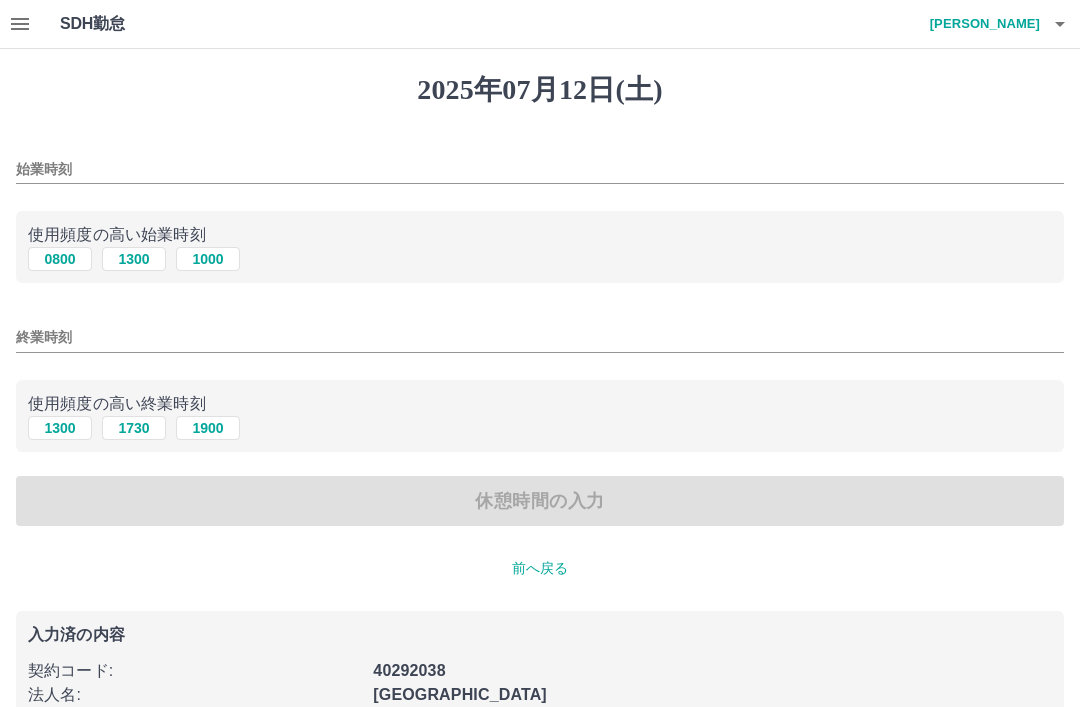 click on "0800" at bounding box center (60, 259) 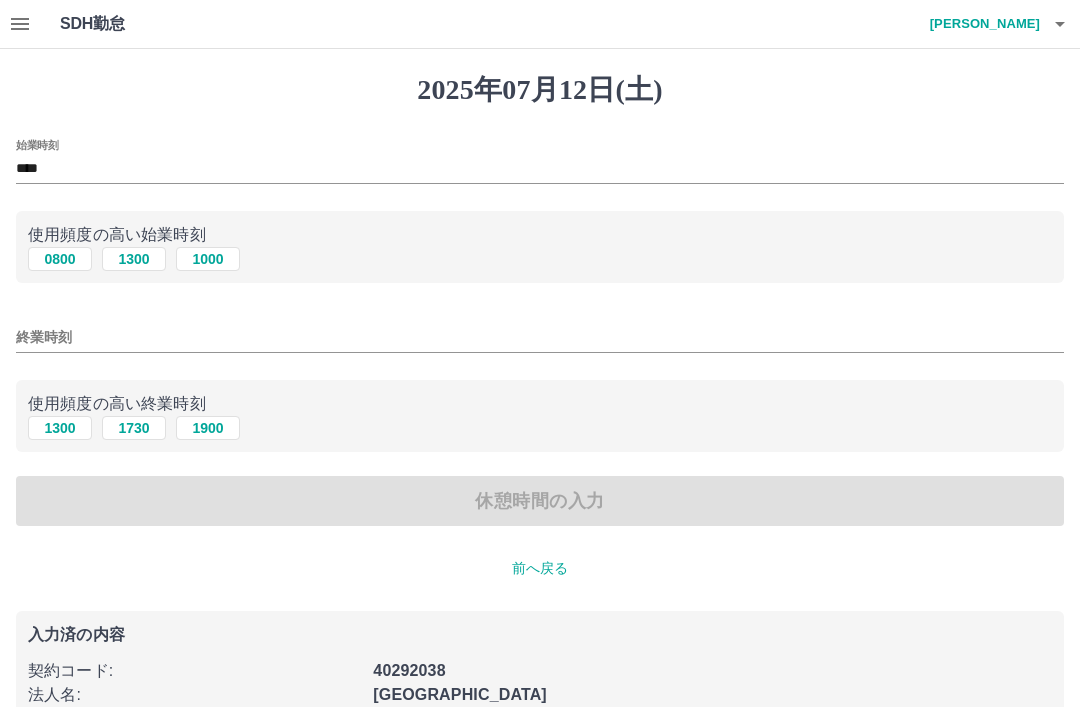click on "終業時刻" at bounding box center (540, 337) 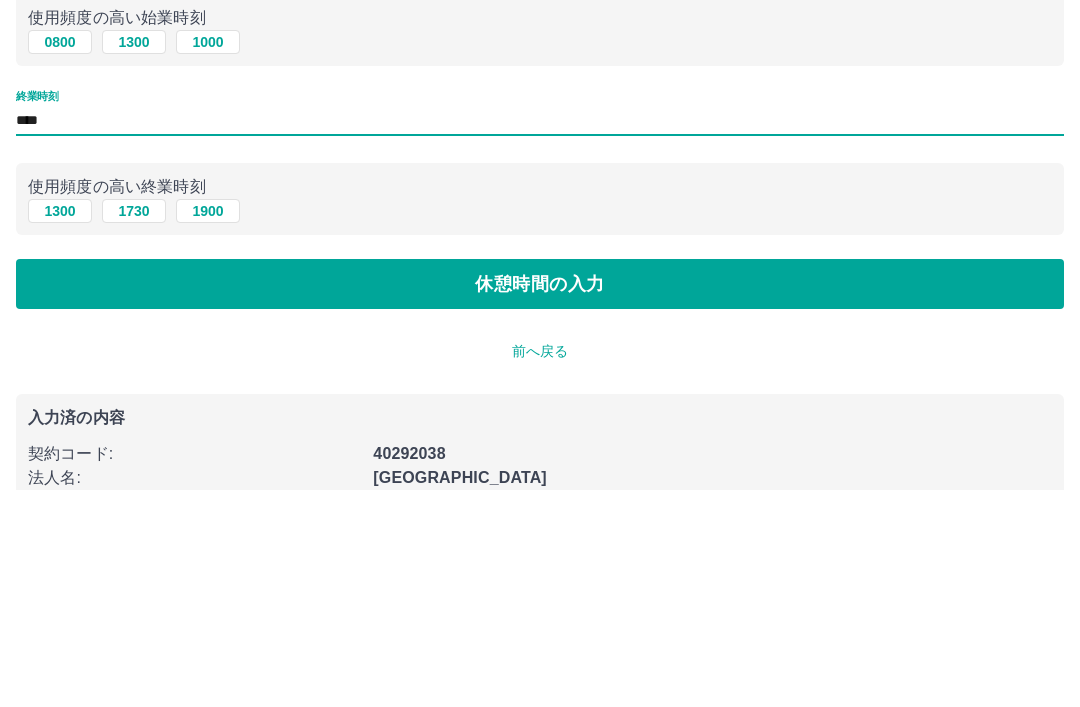 type on "****" 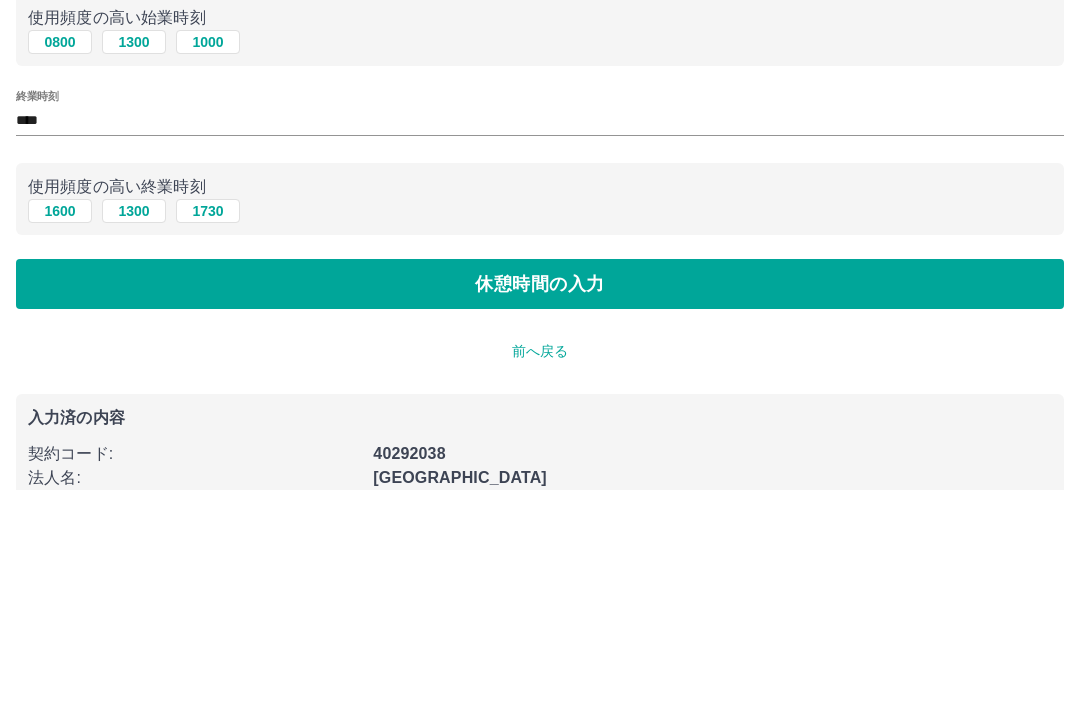 scroll, scrollTop: 50, scrollLeft: 0, axis: vertical 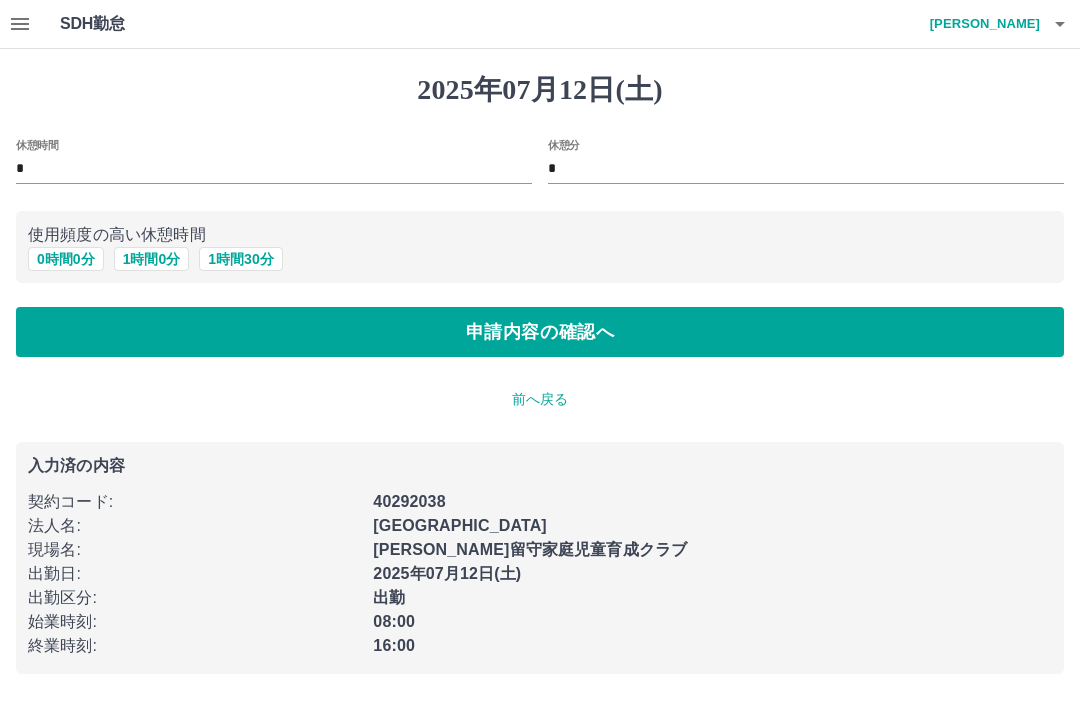 click on "*" at bounding box center [806, 169] 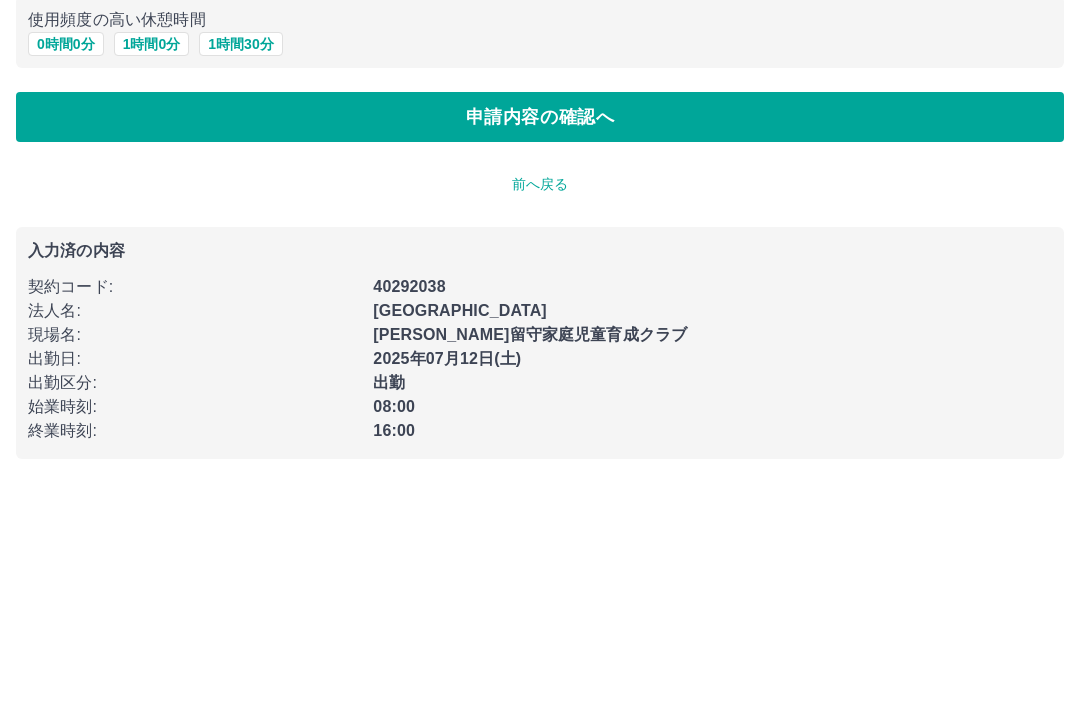 type on "**" 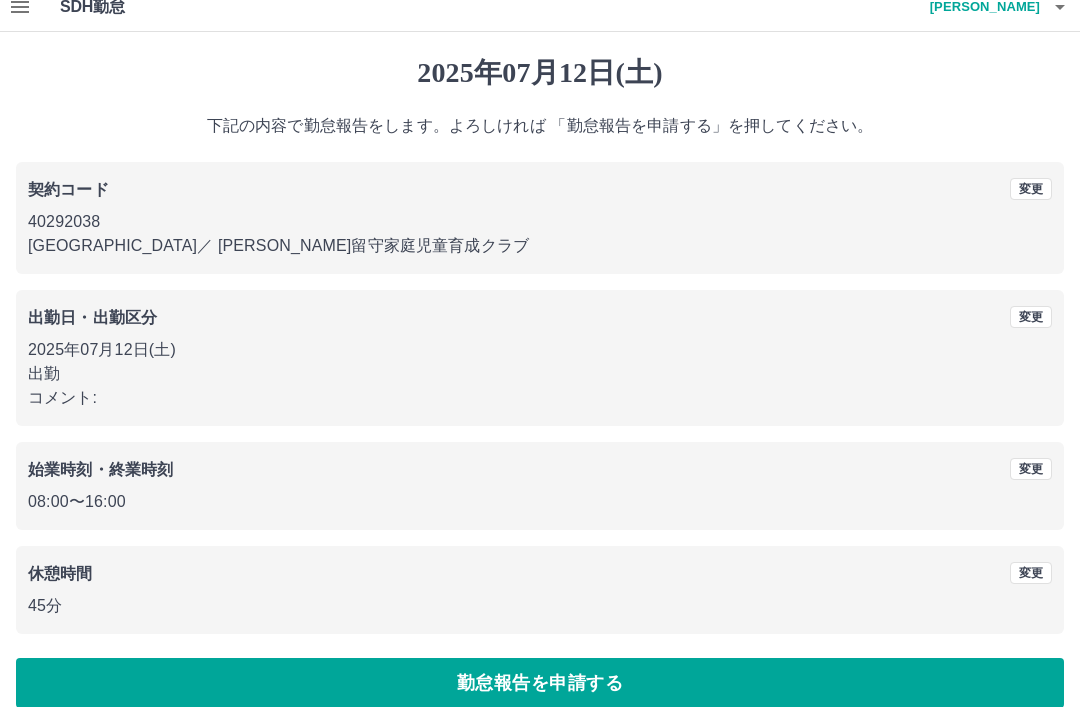scroll, scrollTop: 41, scrollLeft: 0, axis: vertical 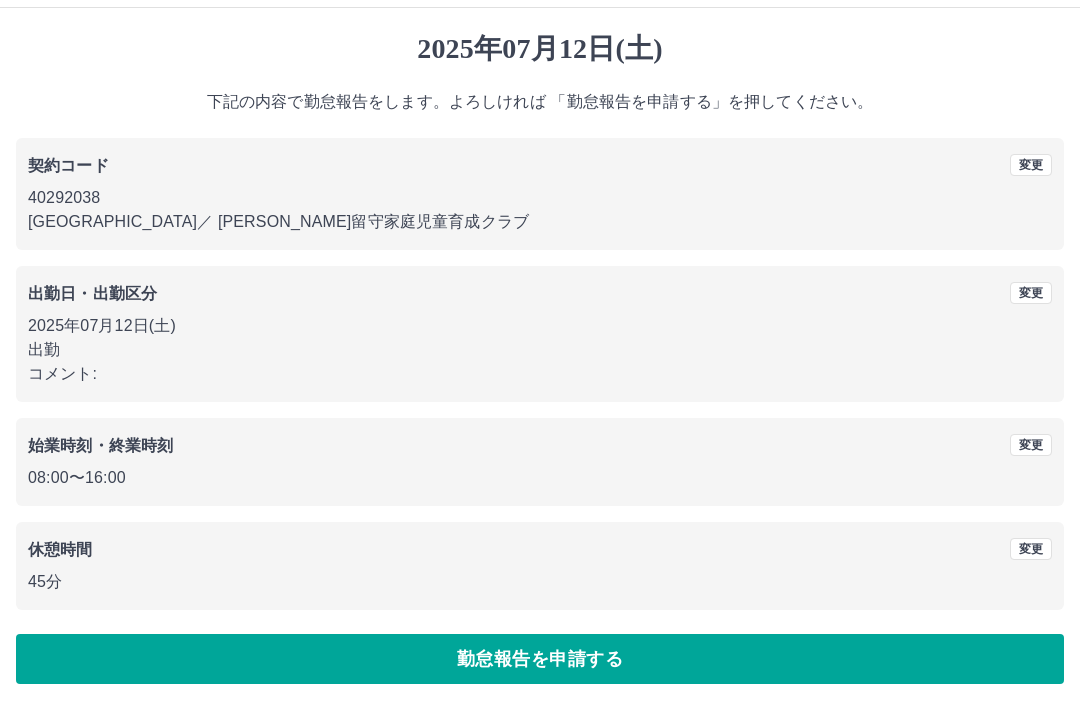 click on "勤怠報告を申請する" at bounding box center (540, 659) 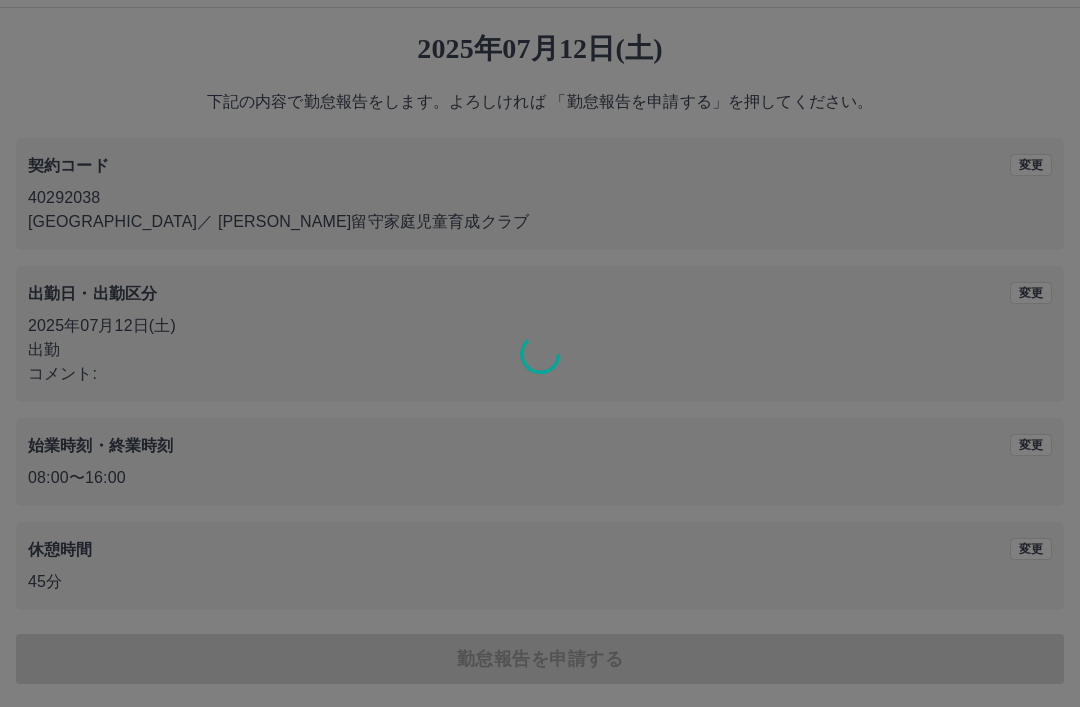 scroll, scrollTop: 0, scrollLeft: 0, axis: both 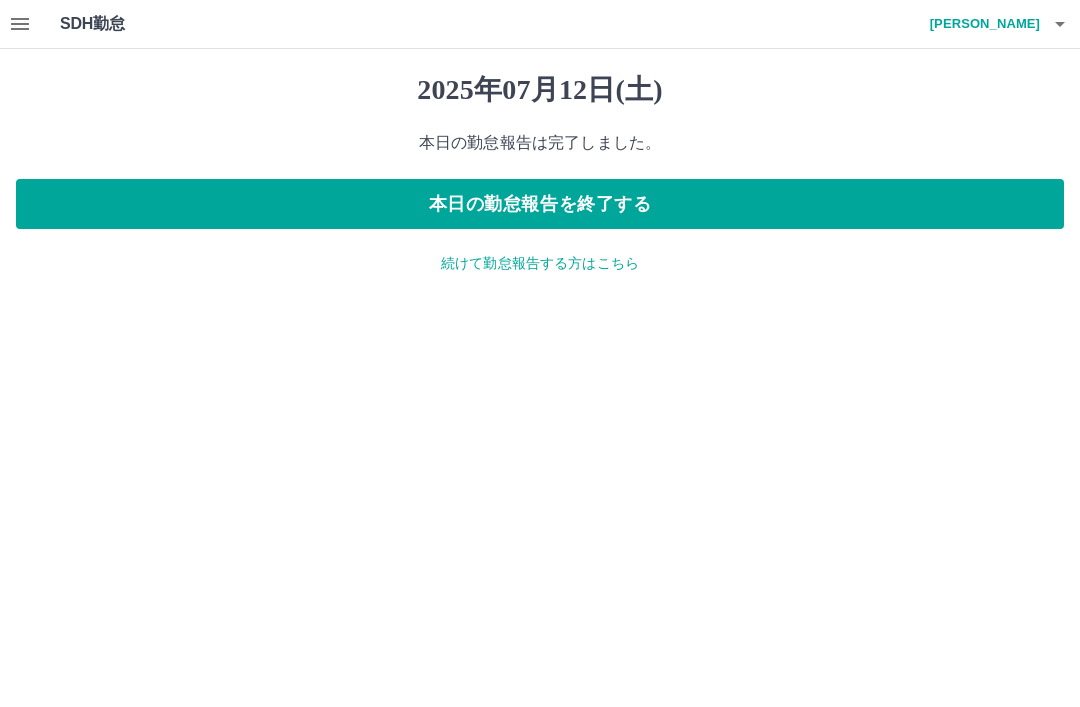 click on "本日の勤怠報告を終了する" at bounding box center [540, 204] 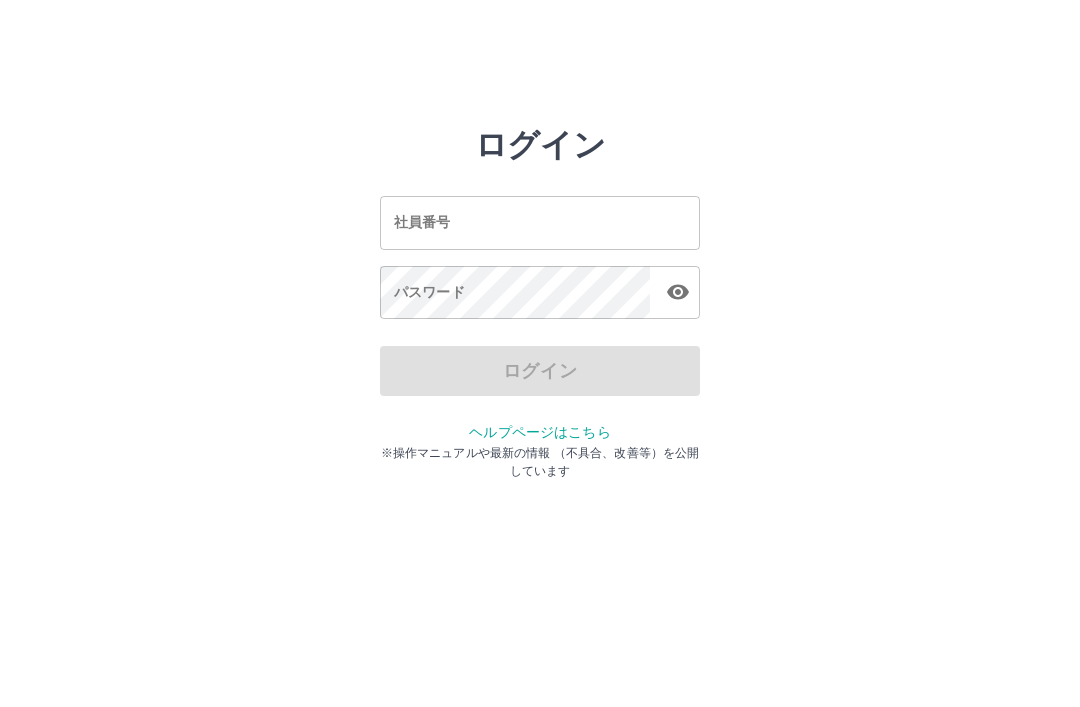 scroll, scrollTop: 0, scrollLeft: 0, axis: both 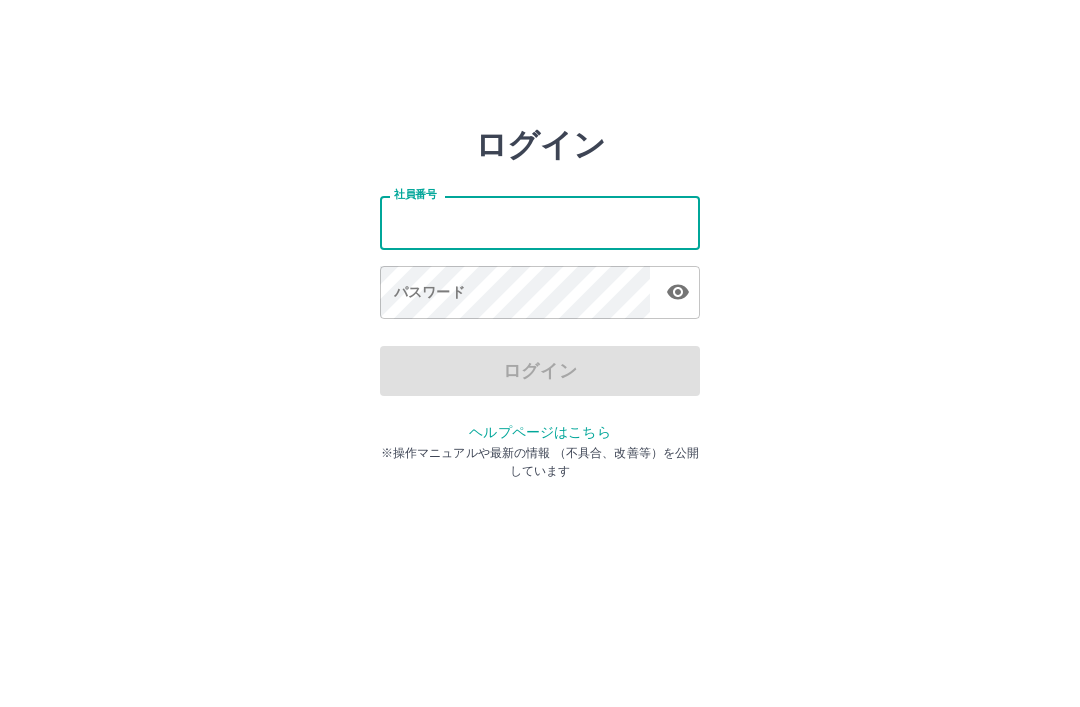 type on "*******" 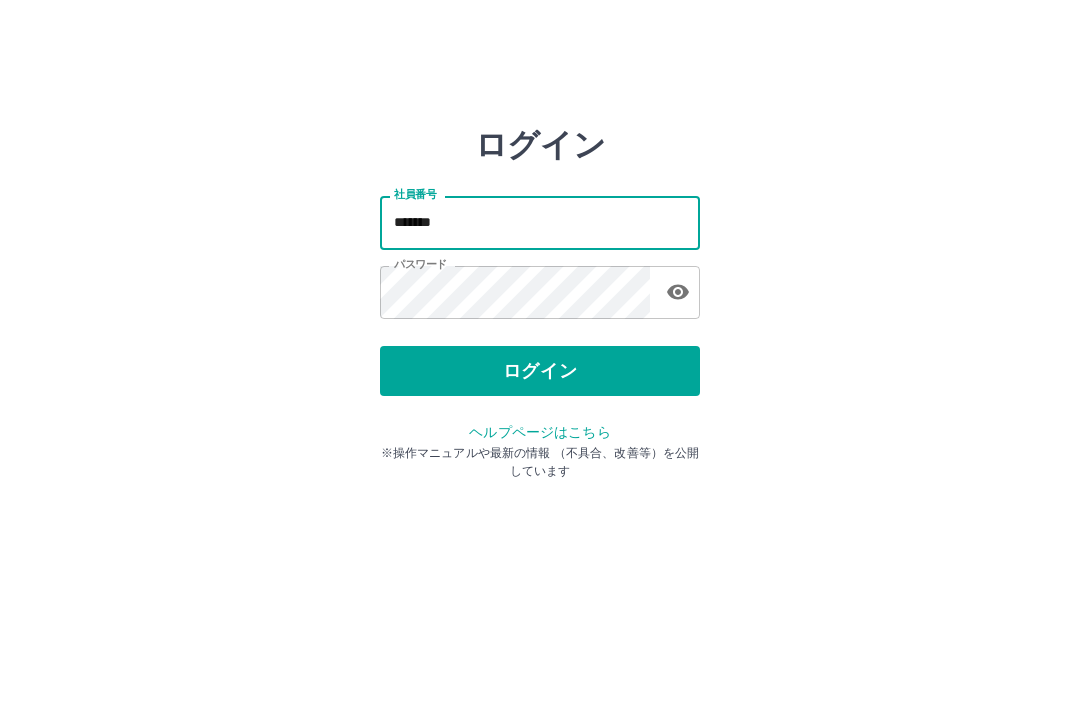 click on "ログイン" at bounding box center [540, 371] 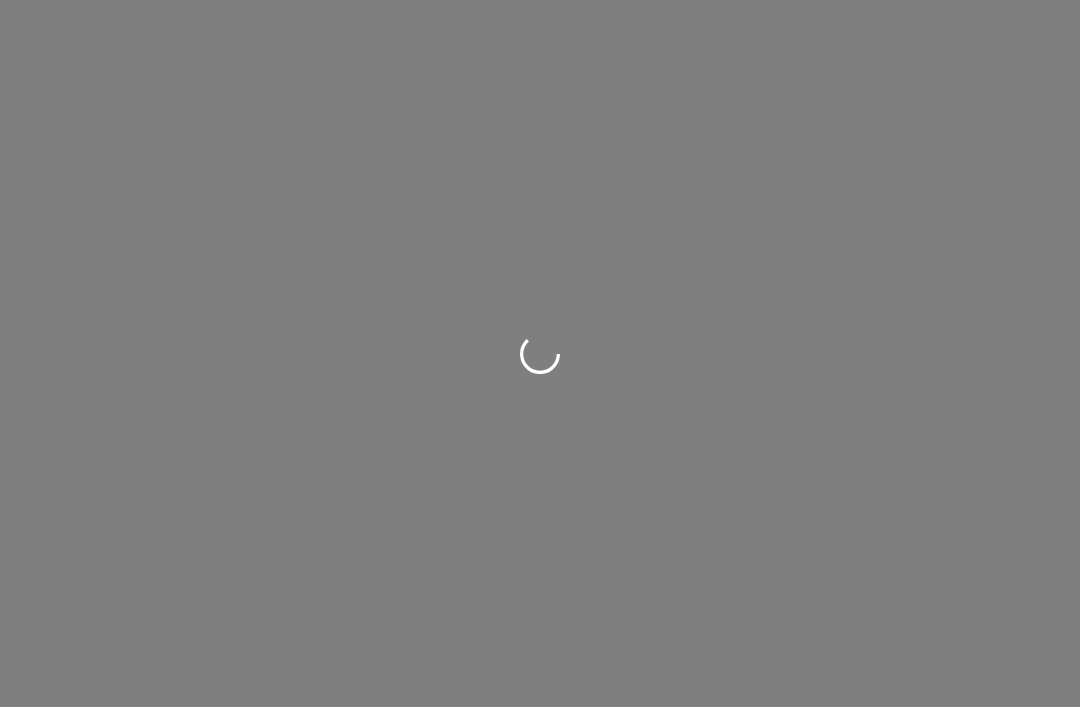 scroll, scrollTop: 0, scrollLeft: 0, axis: both 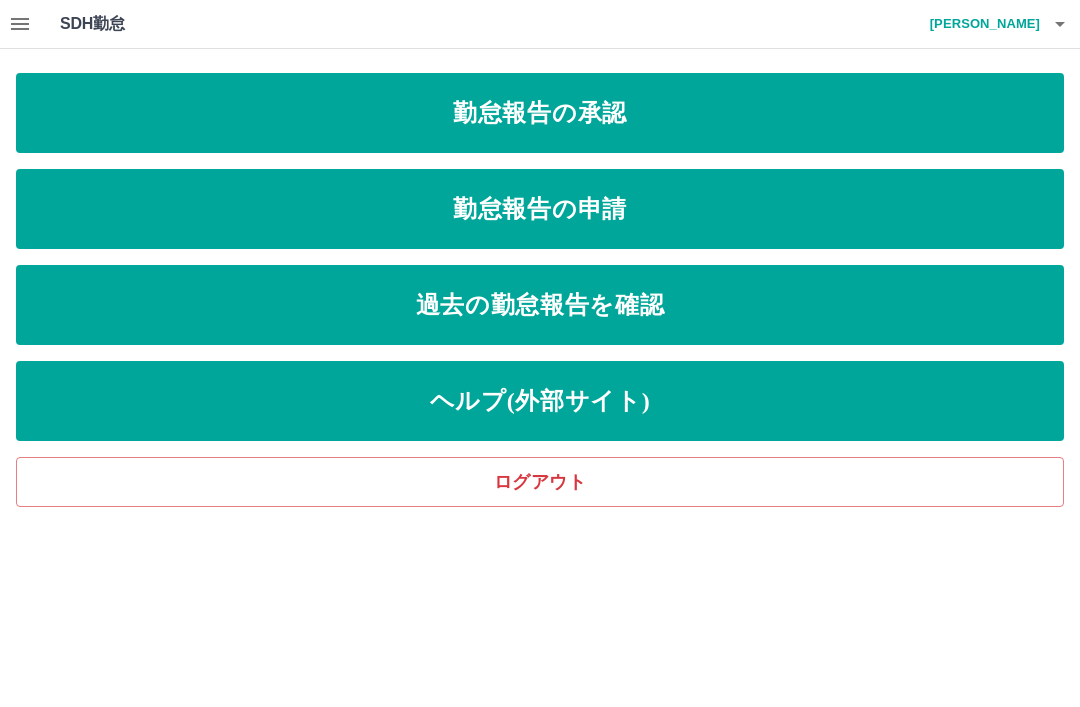 click on "勤怠報告の承認" at bounding box center [540, 113] 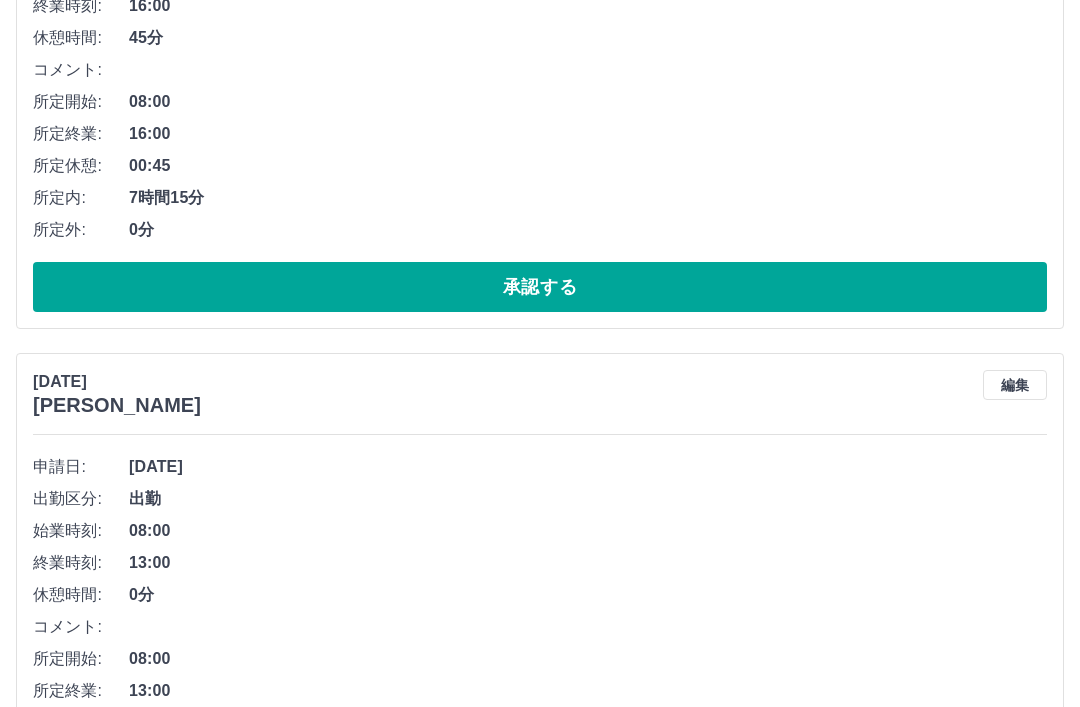 scroll, scrollTop: 995, scrollLeft: 0, axis: vertical 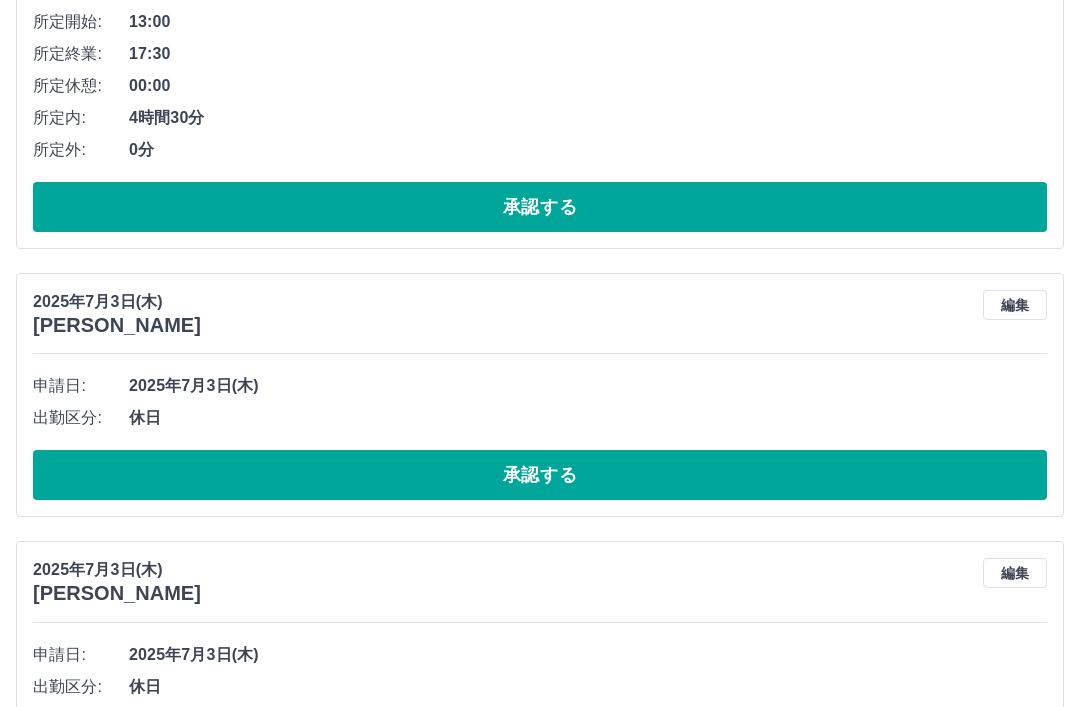click on "承認する" at bounding box center [540, 476] 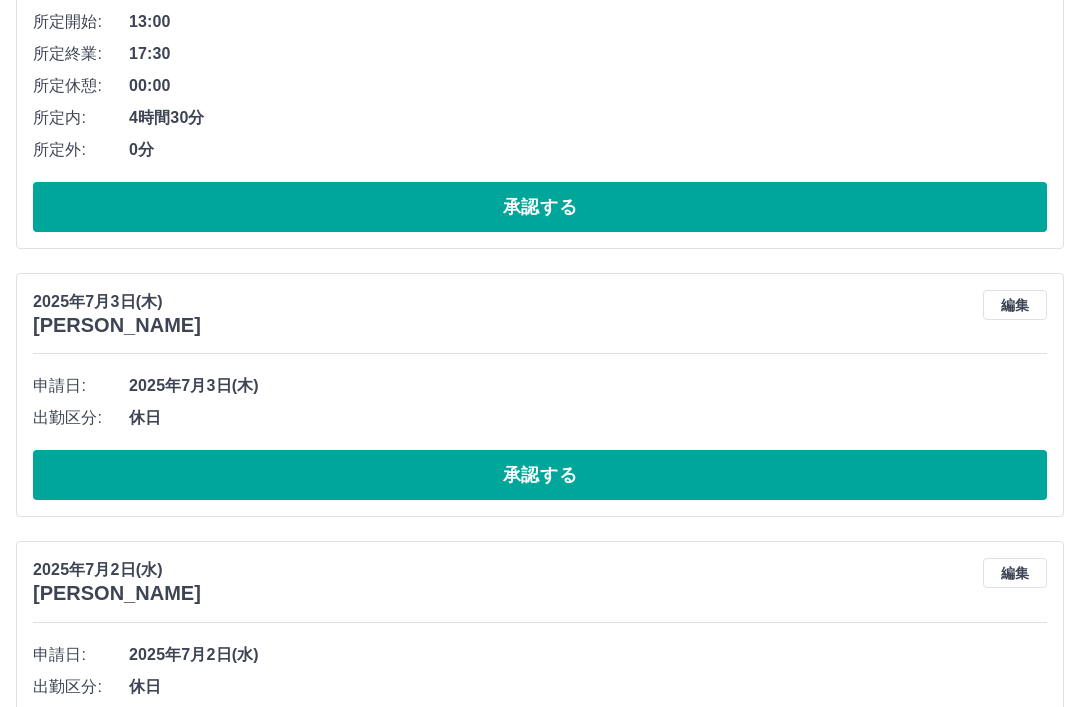 click on "承認する" at bounding box center [540, 475] 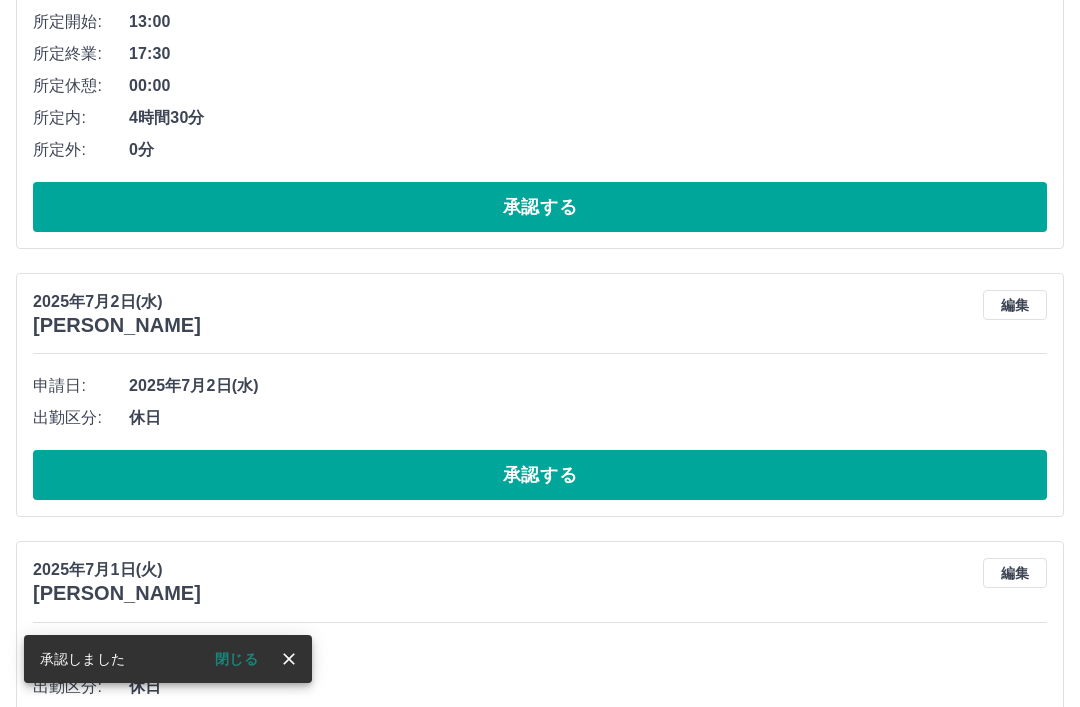 click on "承認する" at bounding box center (540, 475) 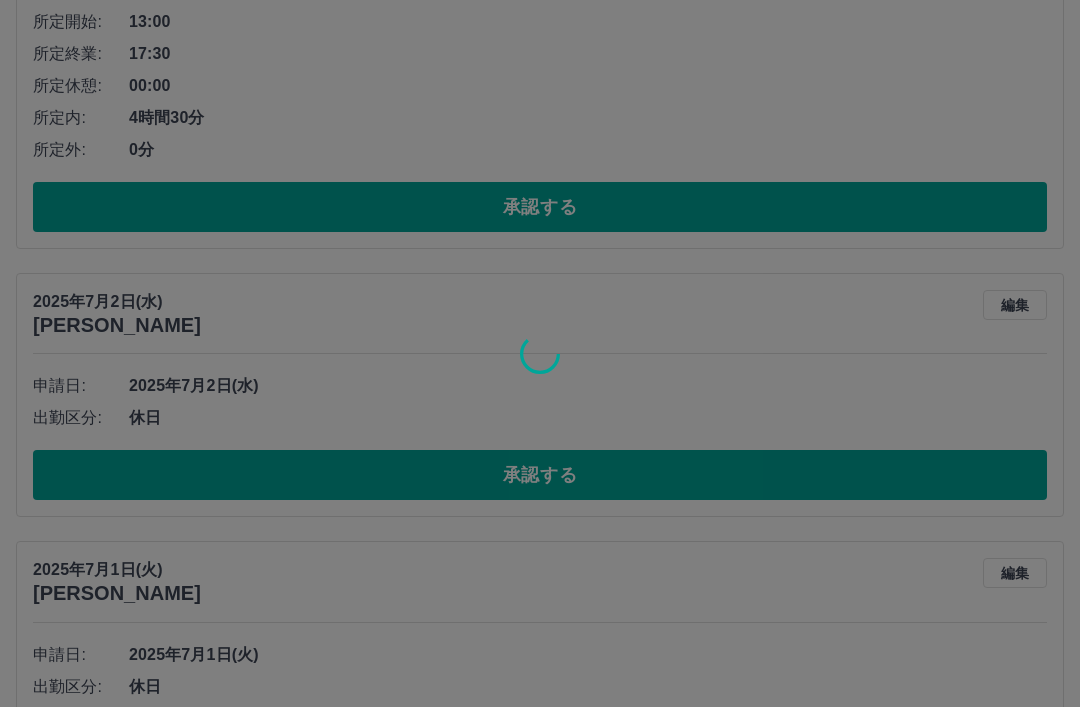 scroll, scrollTop: 1954, scrollLeft: 0, axis: vertical 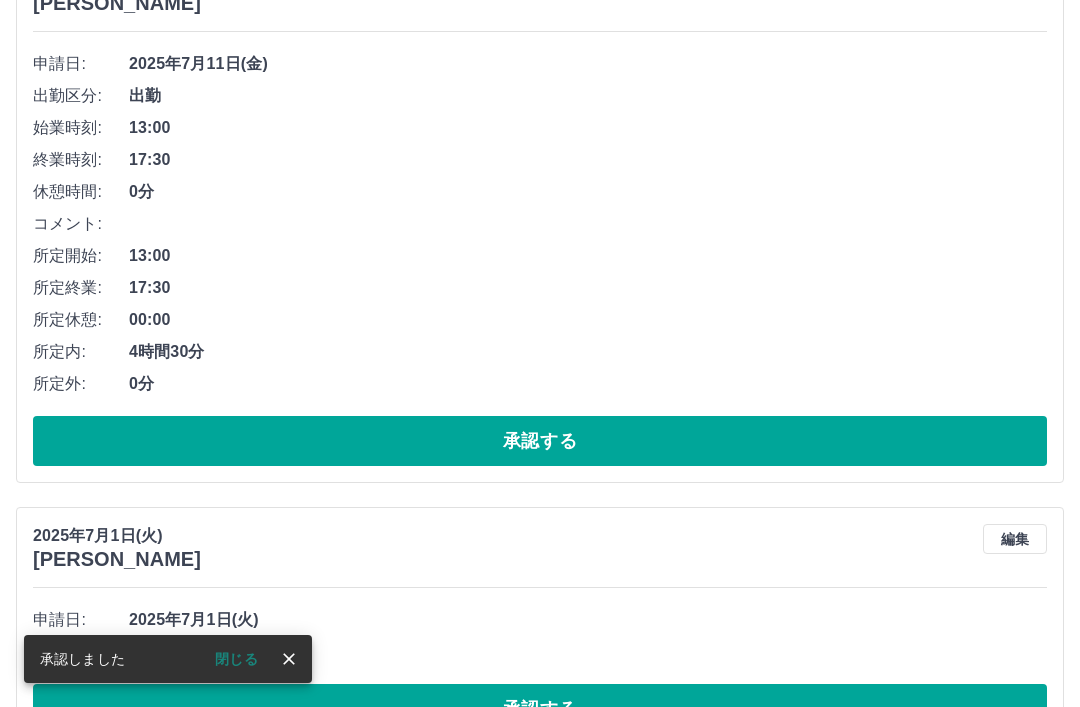 click on "承認する" at bounding box center (540, 709) 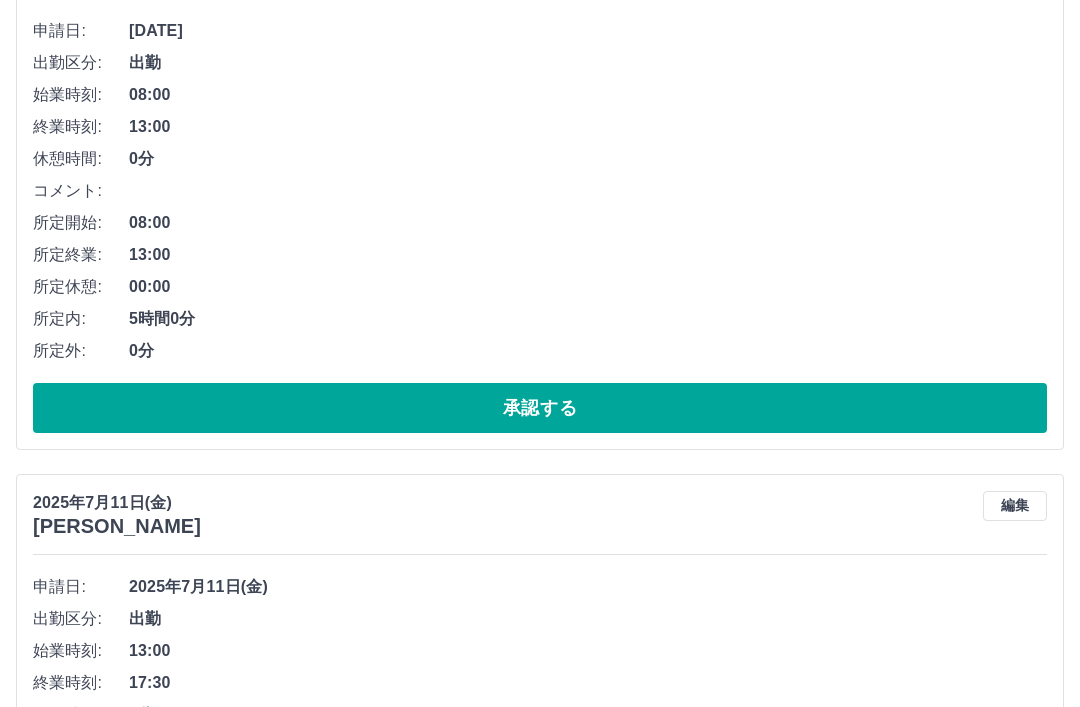 scroll, scrollTop: 1686, scrollLeft: 0, axis: vertical 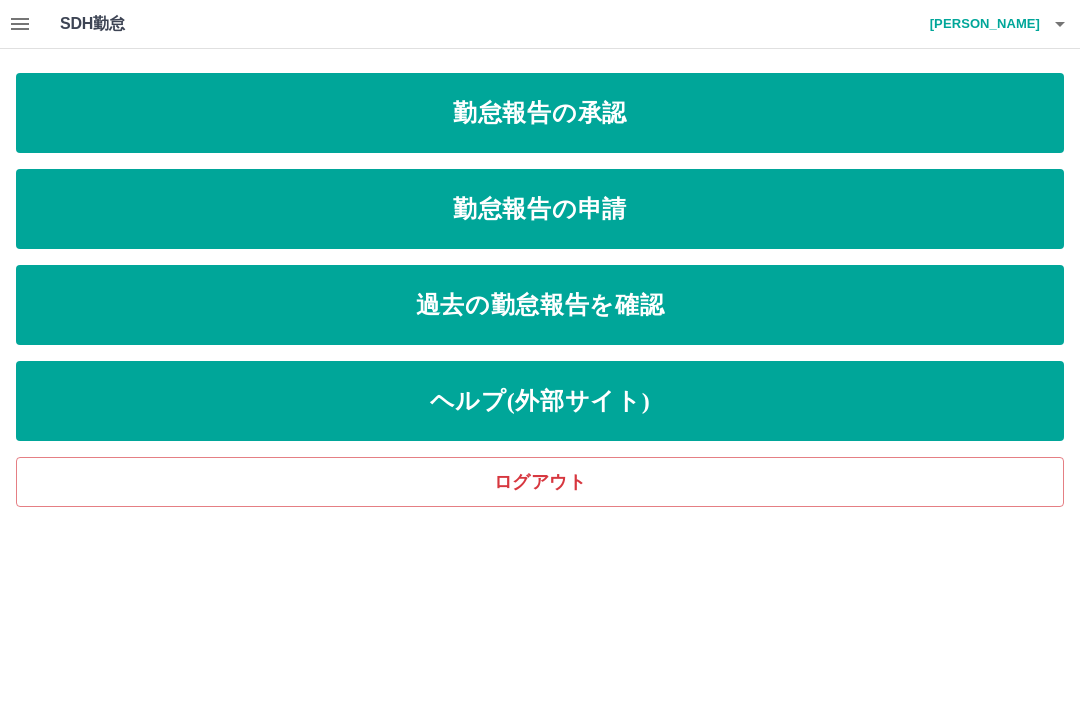 click 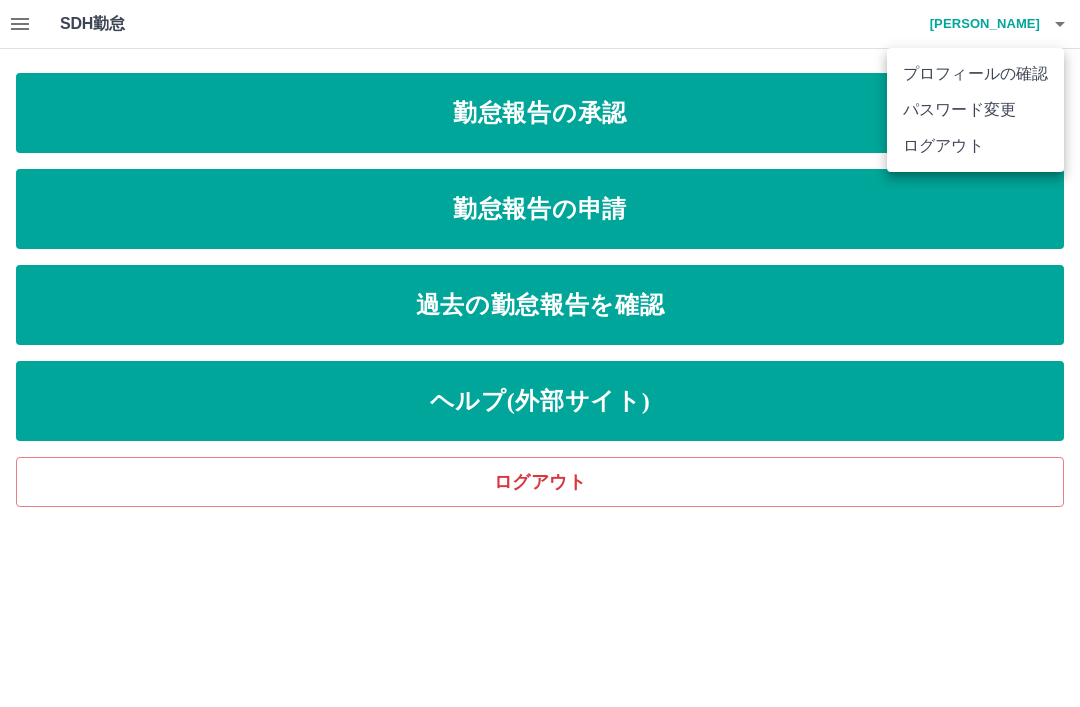 click on "ログアウト" at bounding box center [975, 146] 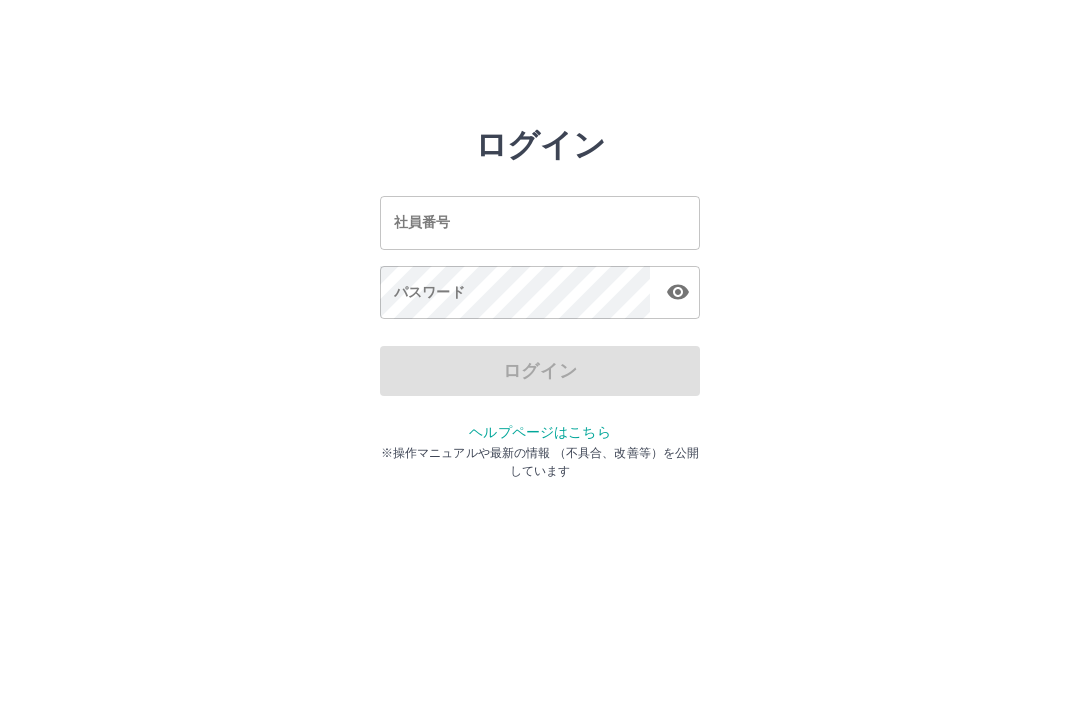scroll, scrollTop: 0, scrollLeft: 0, axis: both 